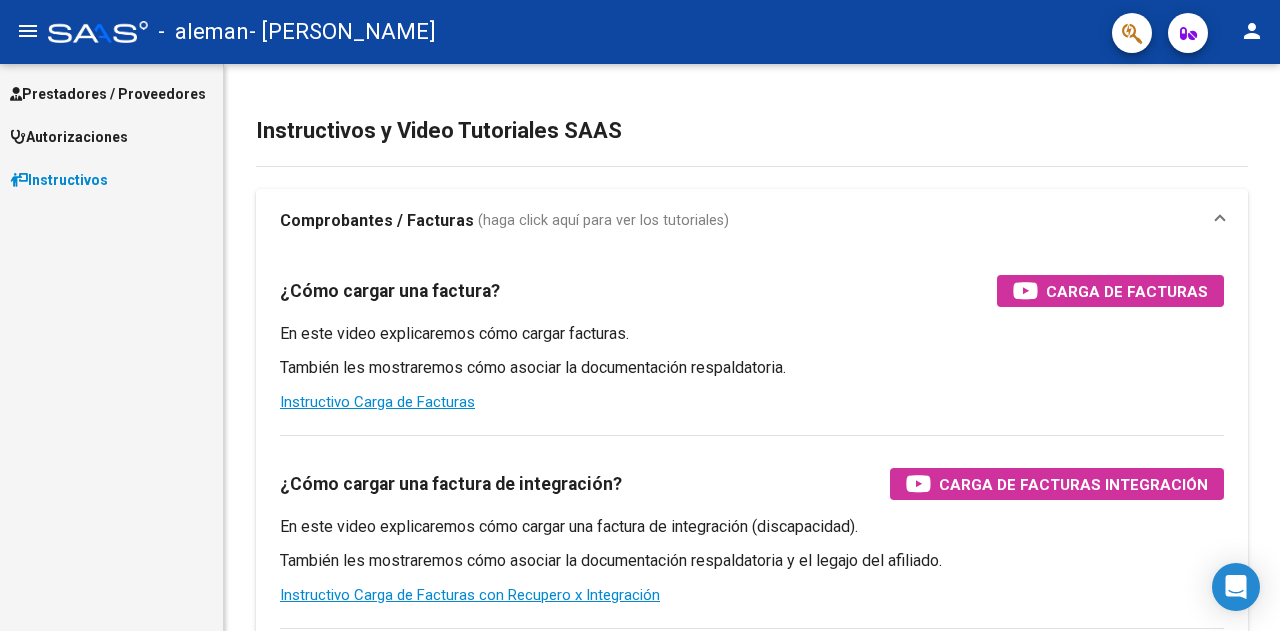 scroll, scrollTop: 0, scrollLeft: 0, axis: both 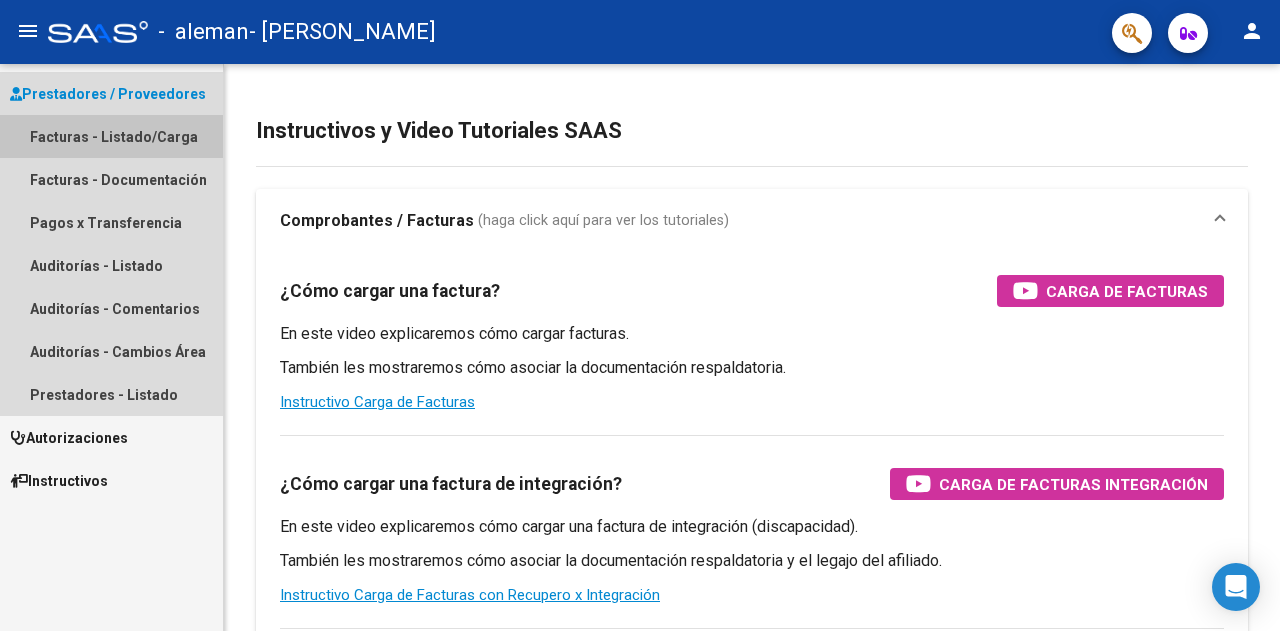 click on "Facturas - Listado/Carga" at bounding box center (111, 136) 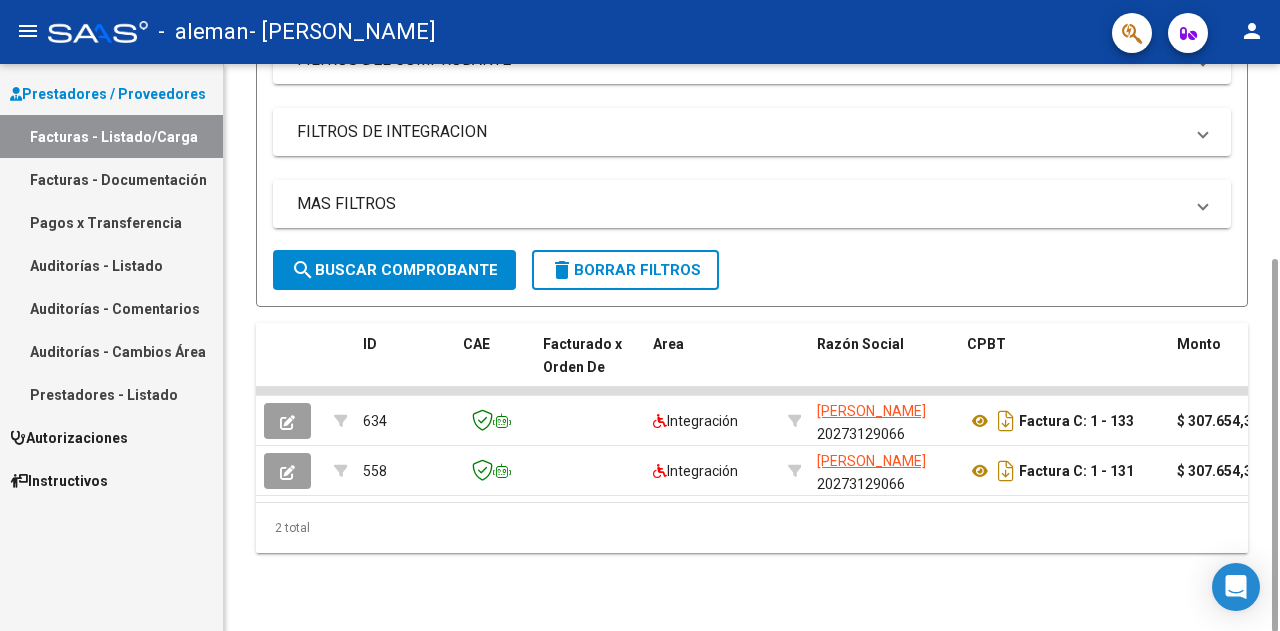 scroll, scrollTop: 296, scrollLeft: 0, axis: vertical 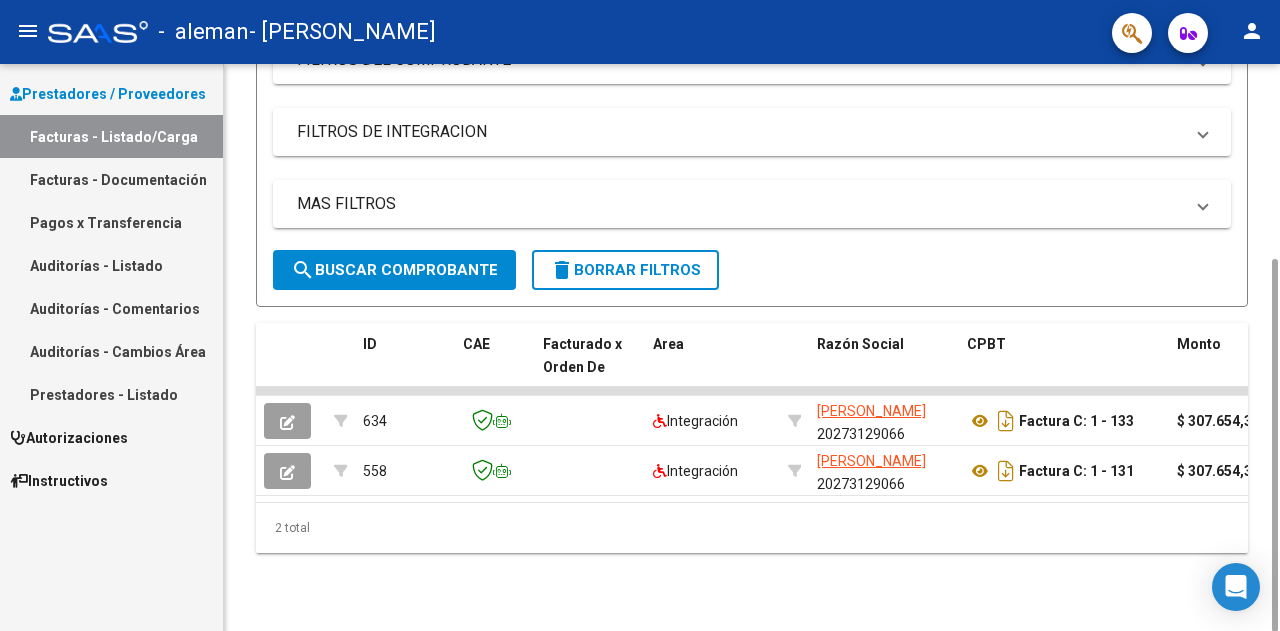click on "2 total" 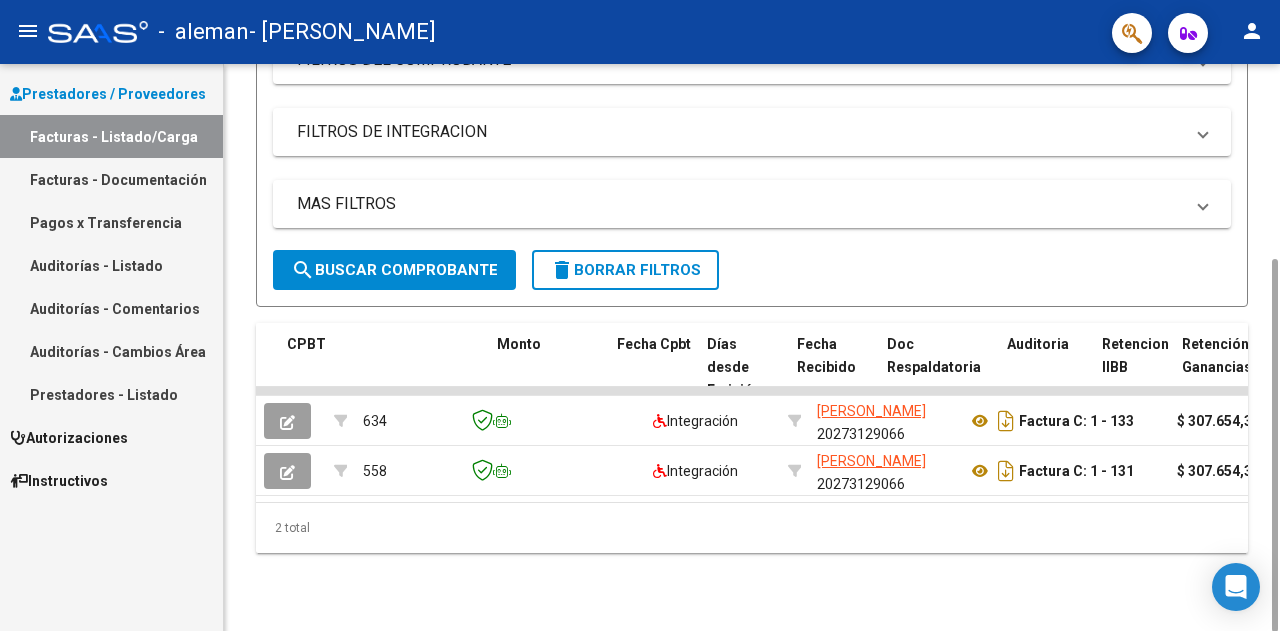 scroll, scrollTop: 0, scrollLeft: 868, axis: horizontal 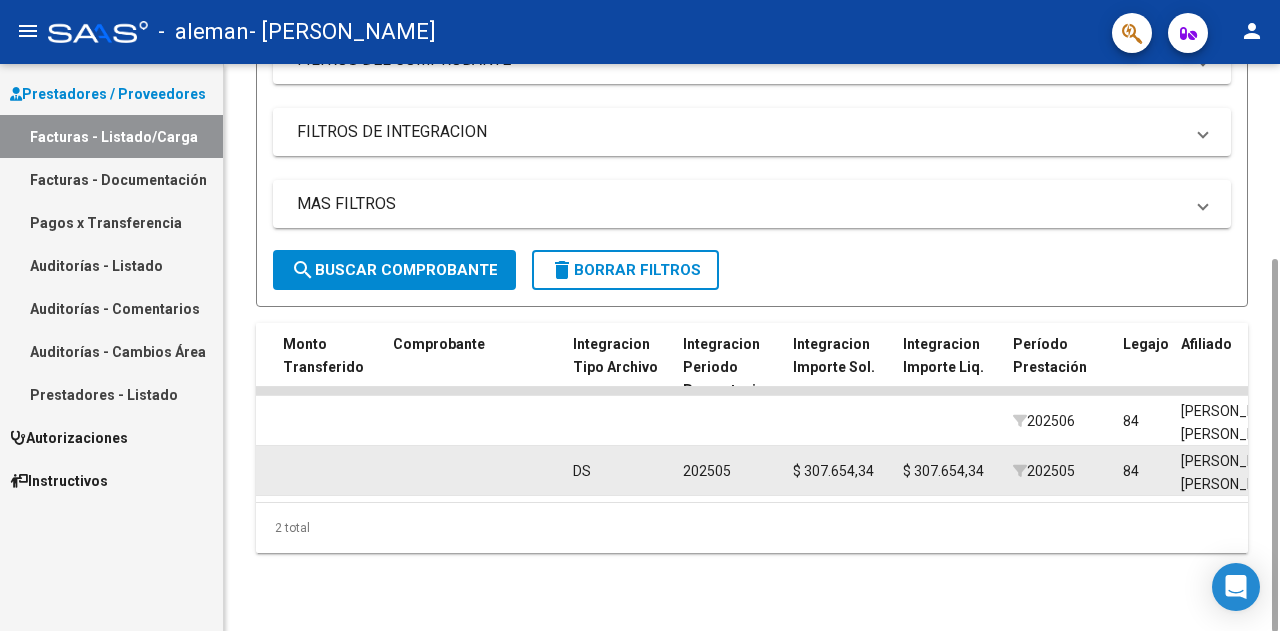 click on "$ 307.654,34" 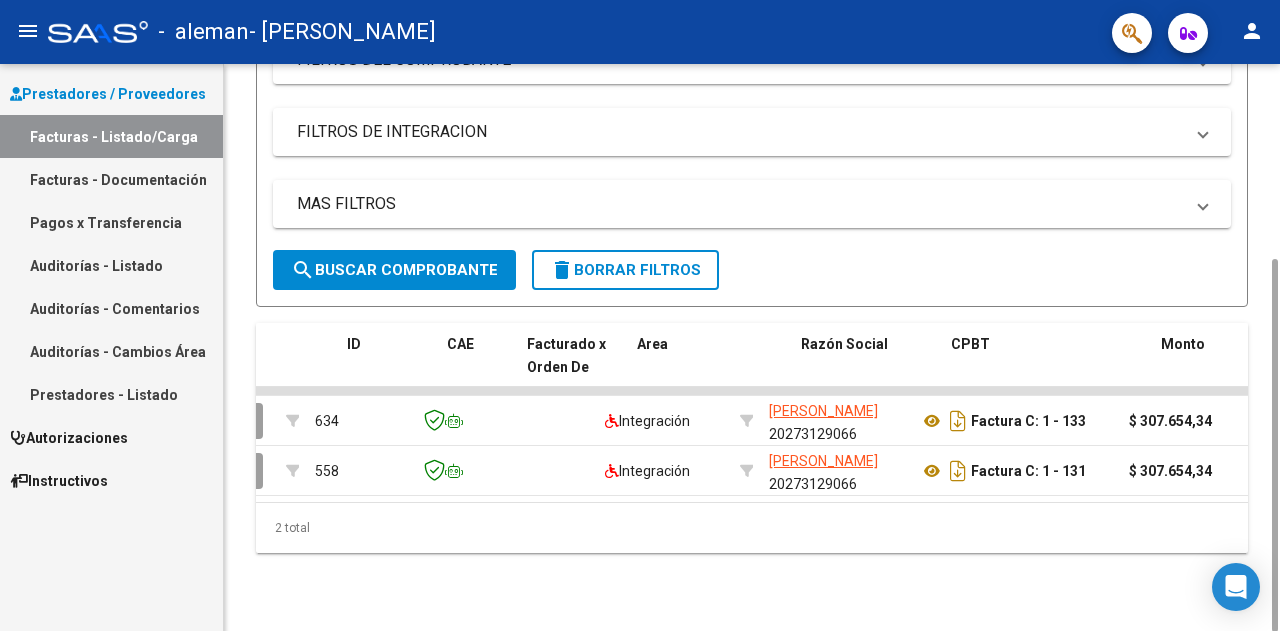 scroll, scrollTop: 0, scrollLeft: 0, axis: both 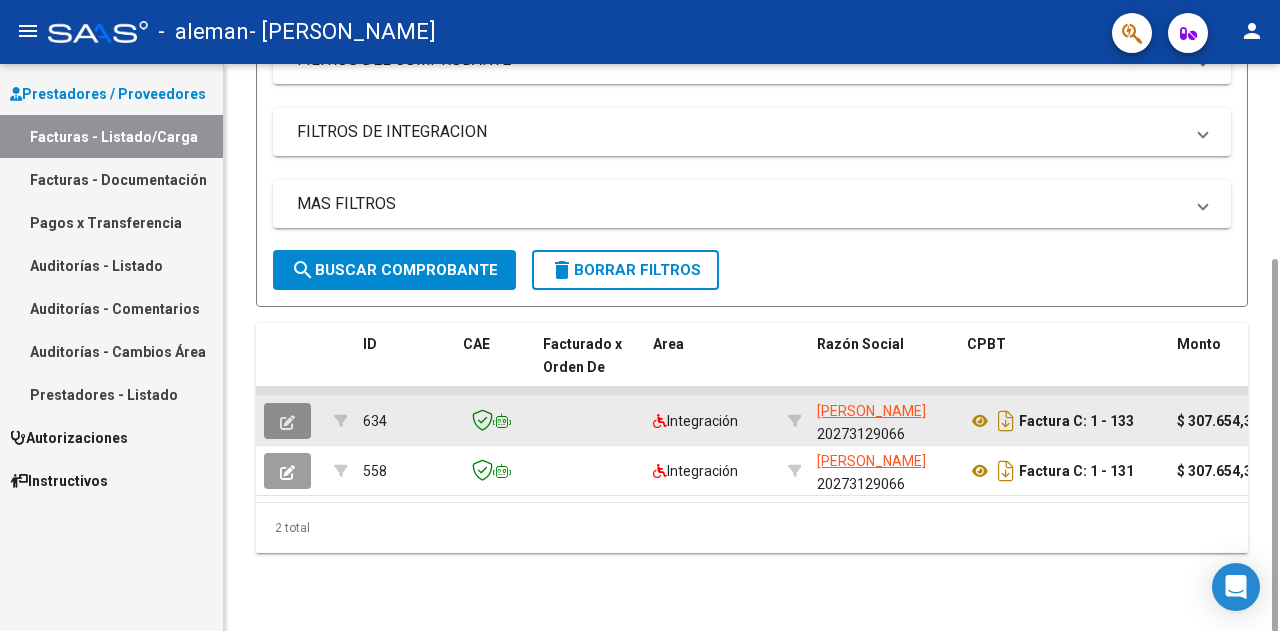 click 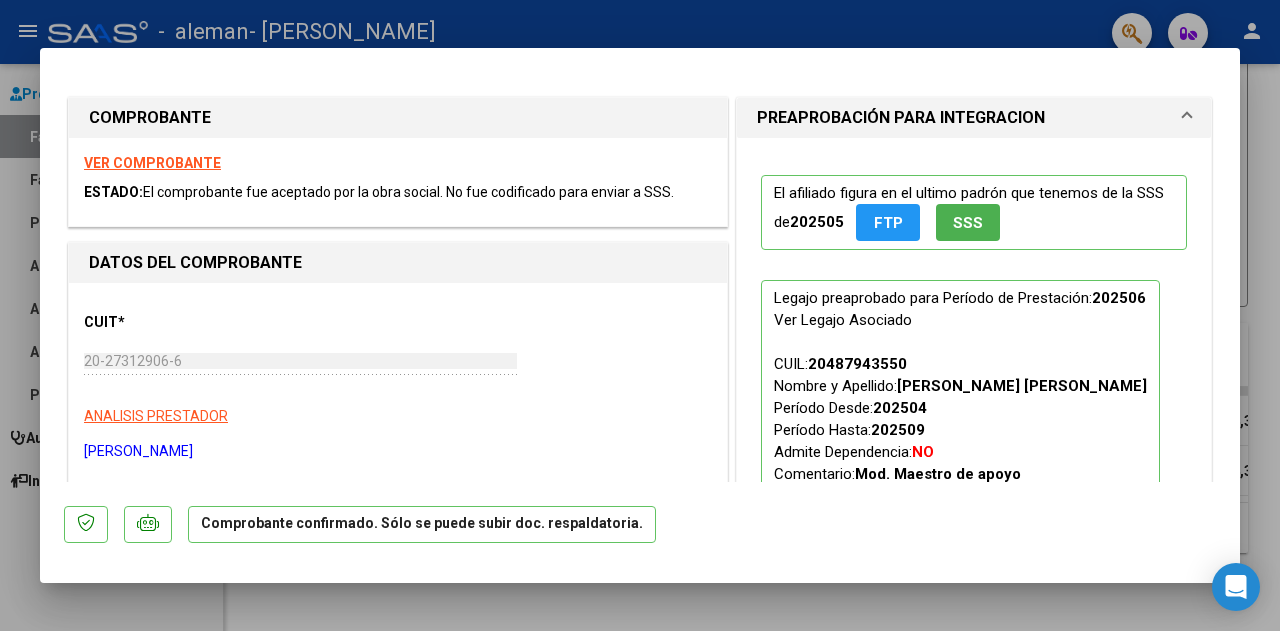 click at bounding box center [640, 315] 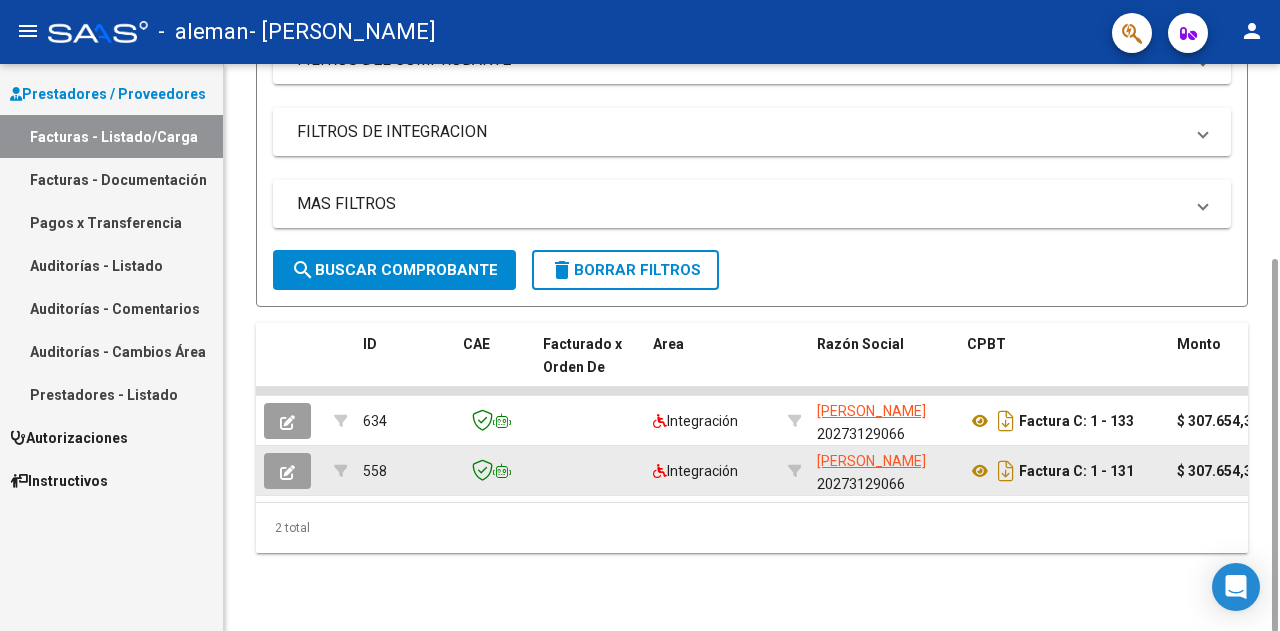 click 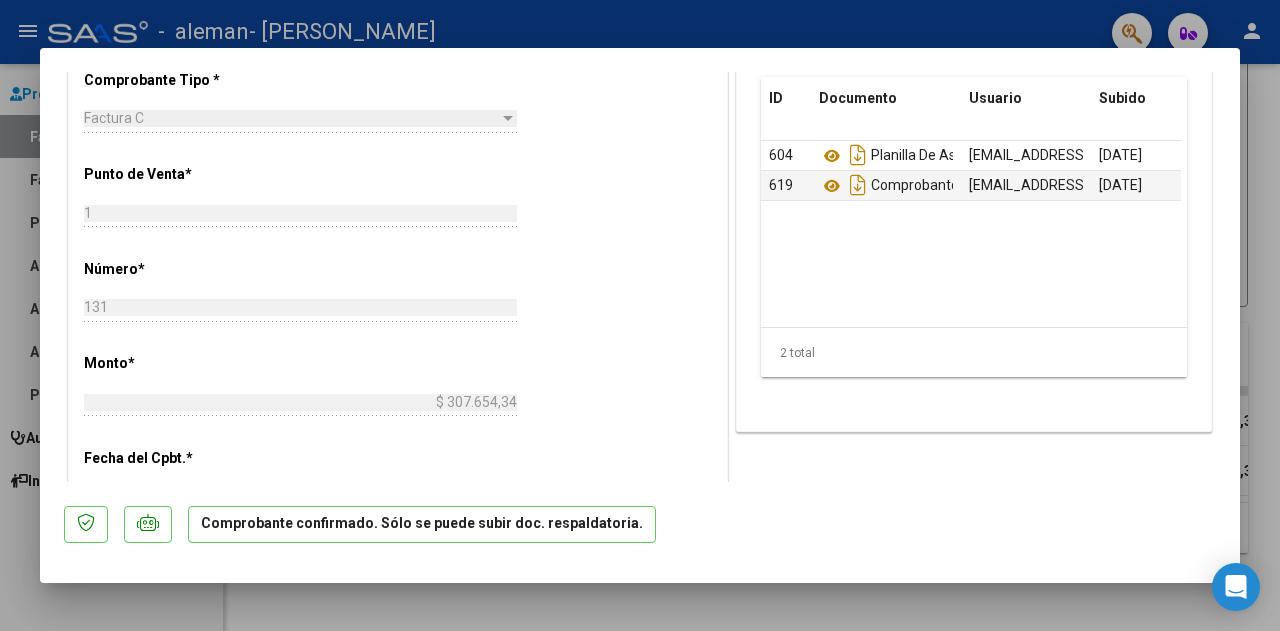 scroll, scrollTop: 866, scrollLeft: 0, axis: vertical 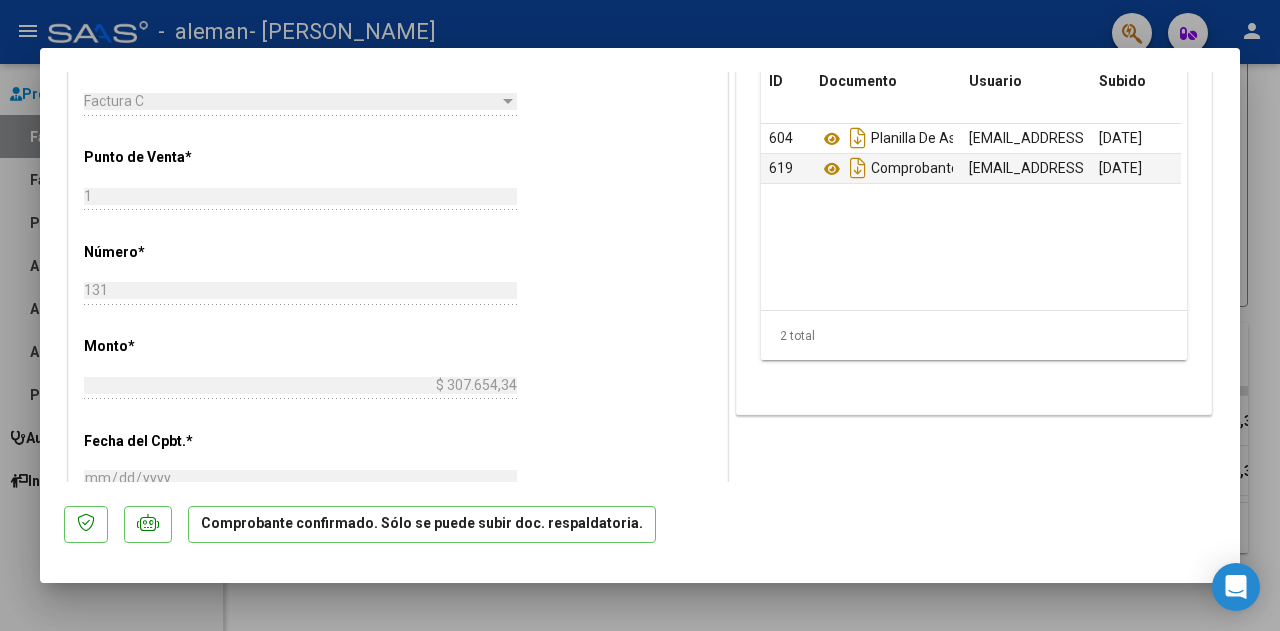 click at bounding box center [640, 315] 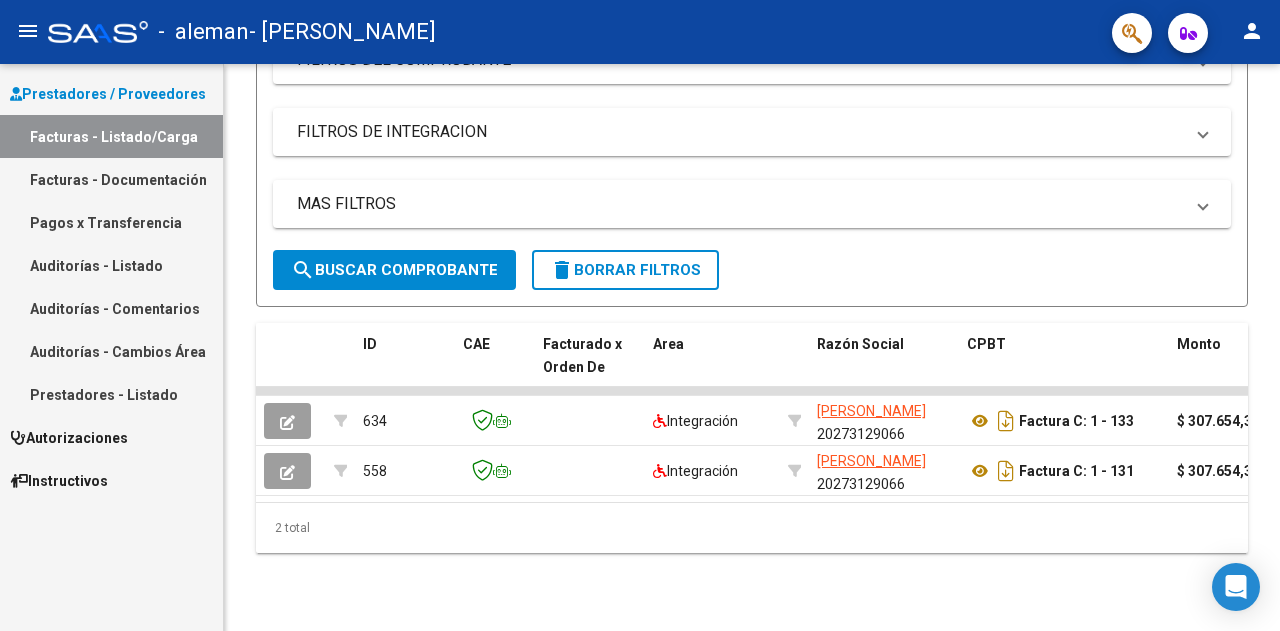 click on "Pagos x Transferencia" at bounding box center (111, 222) 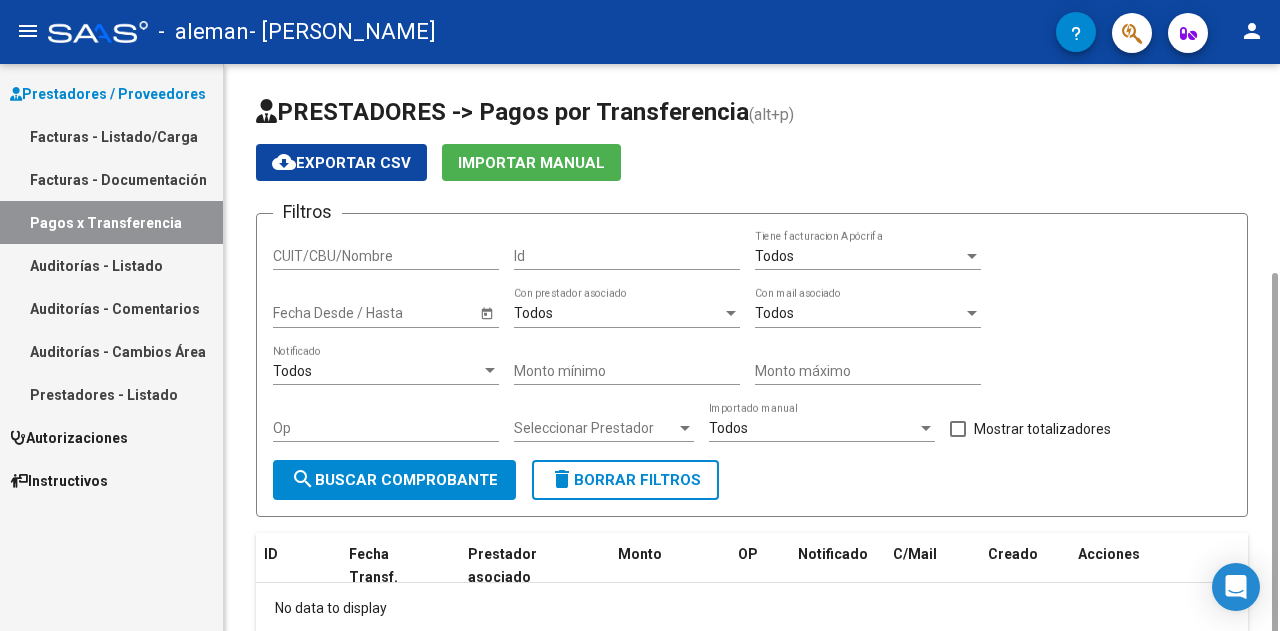 scroll, scrollTop: 114, scrollLeft: 0, axis: vertical 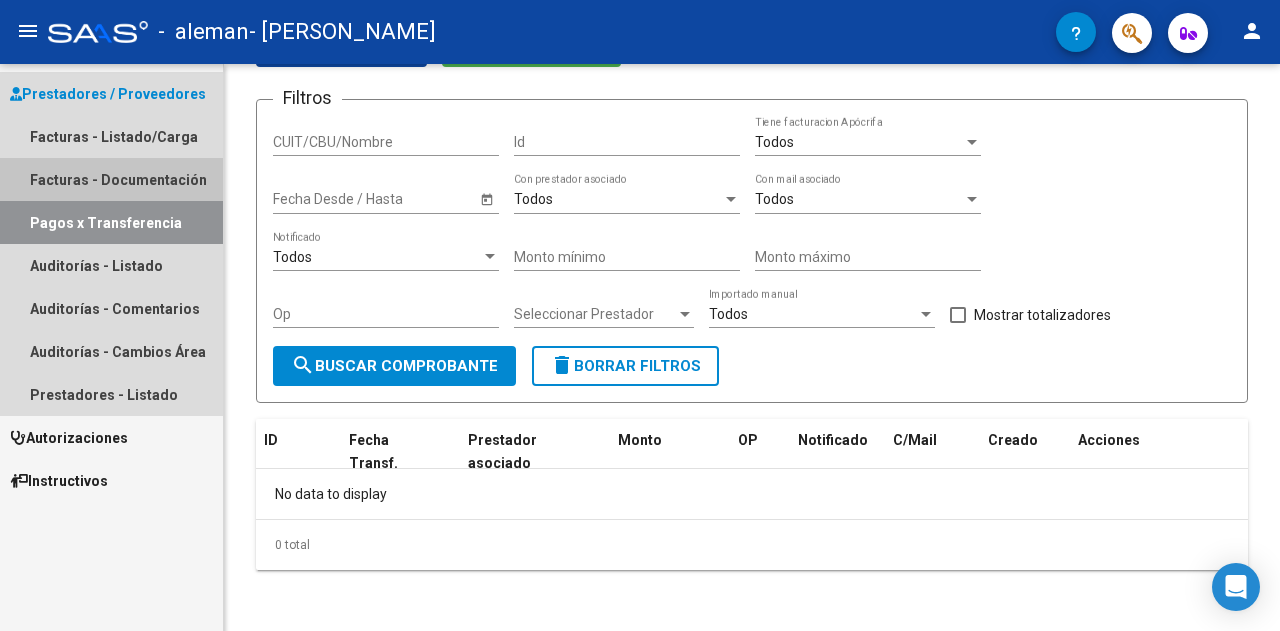 click on "Facturas - Documentación" at bounding box center [111, 179] 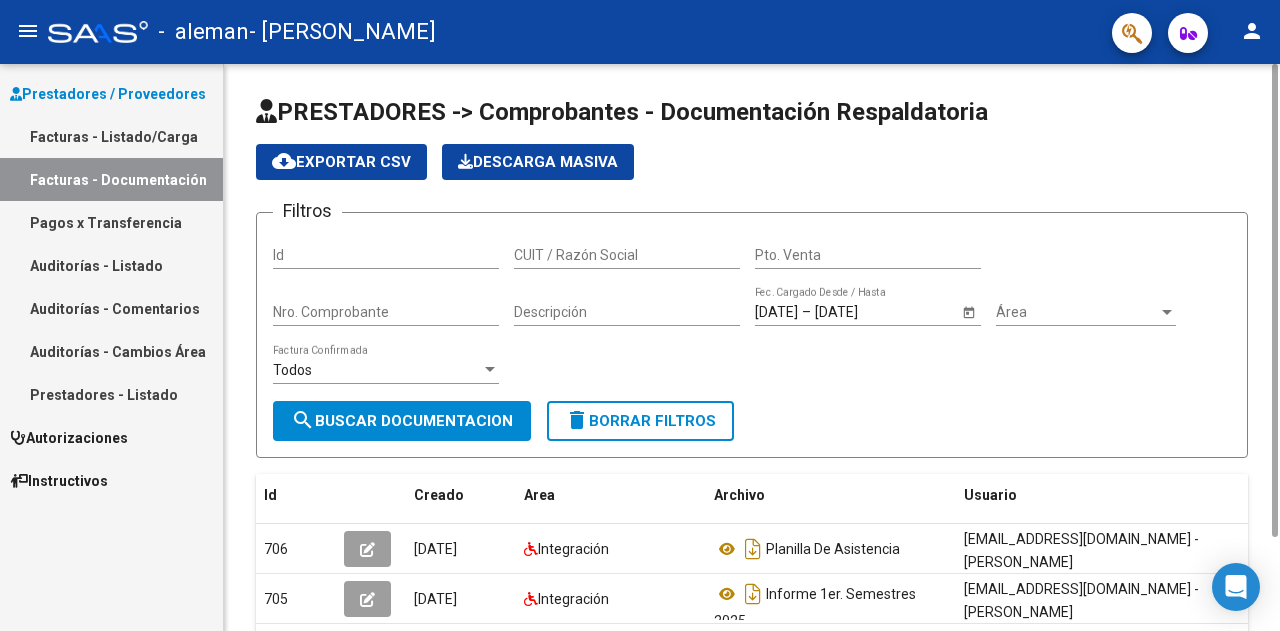 scroll, scrollTop: 228, scrollLeft: 0, axis: vertical 